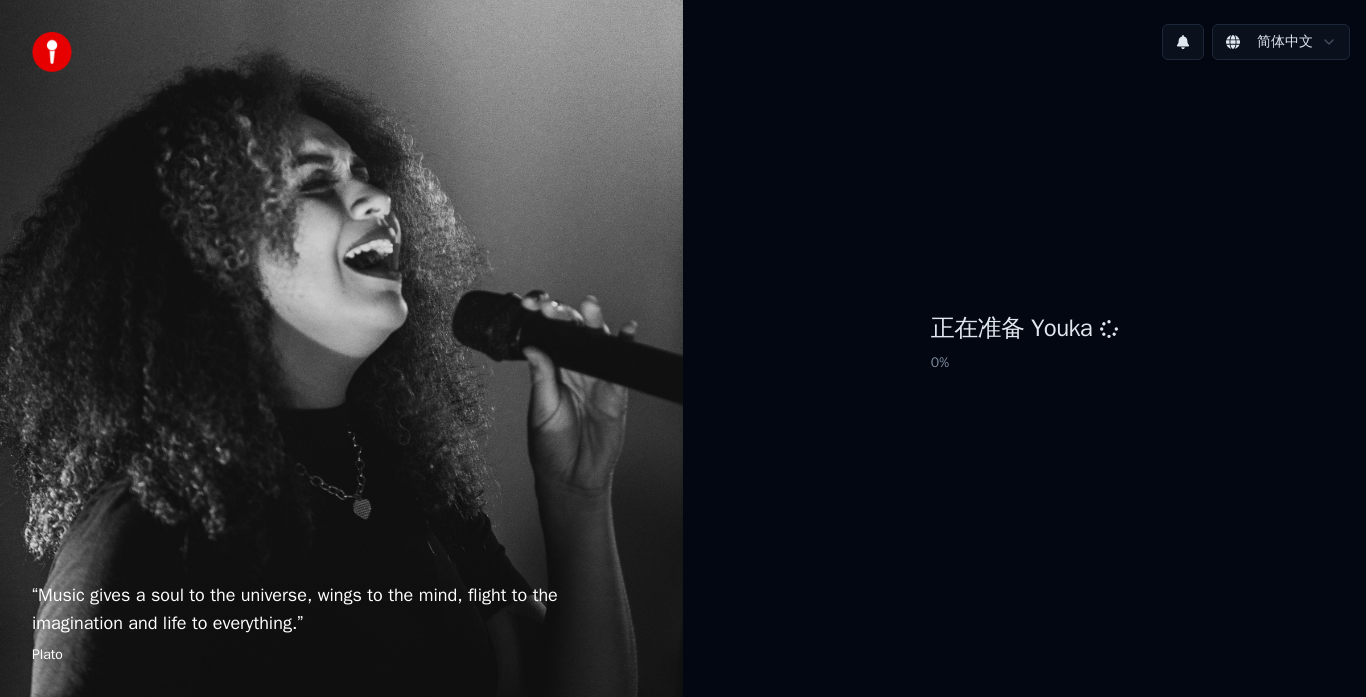 scroll, scrollTop: 0, scrollLeft: 0, axis: both 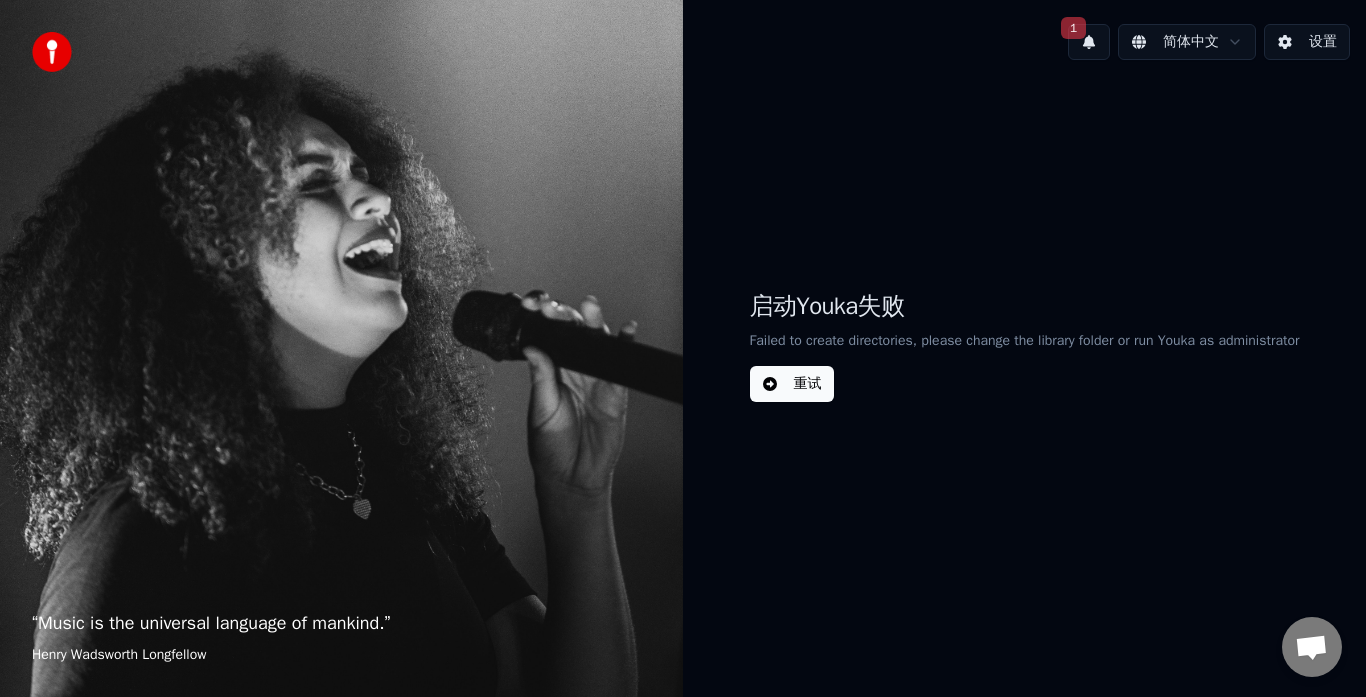 click on "重试" at bounding box center [792, 384] 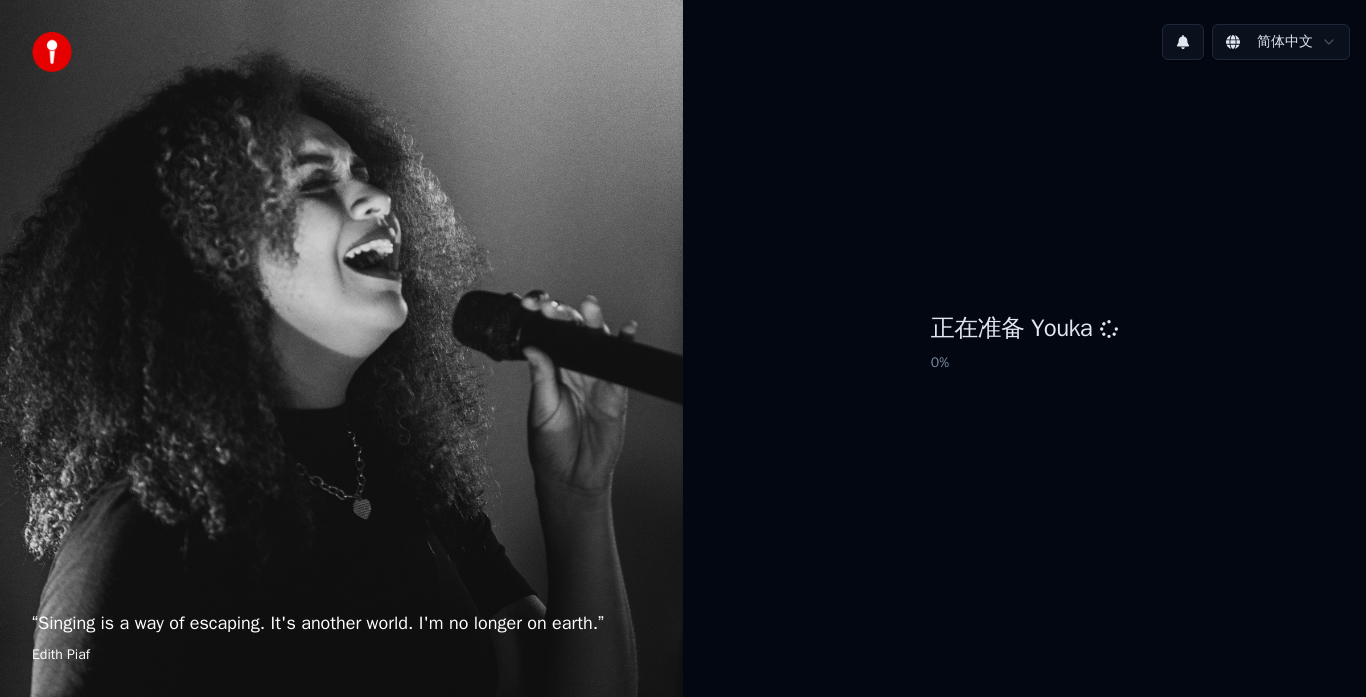 scroll, scrollTop: 0, scrollLeft: 0, axis: both 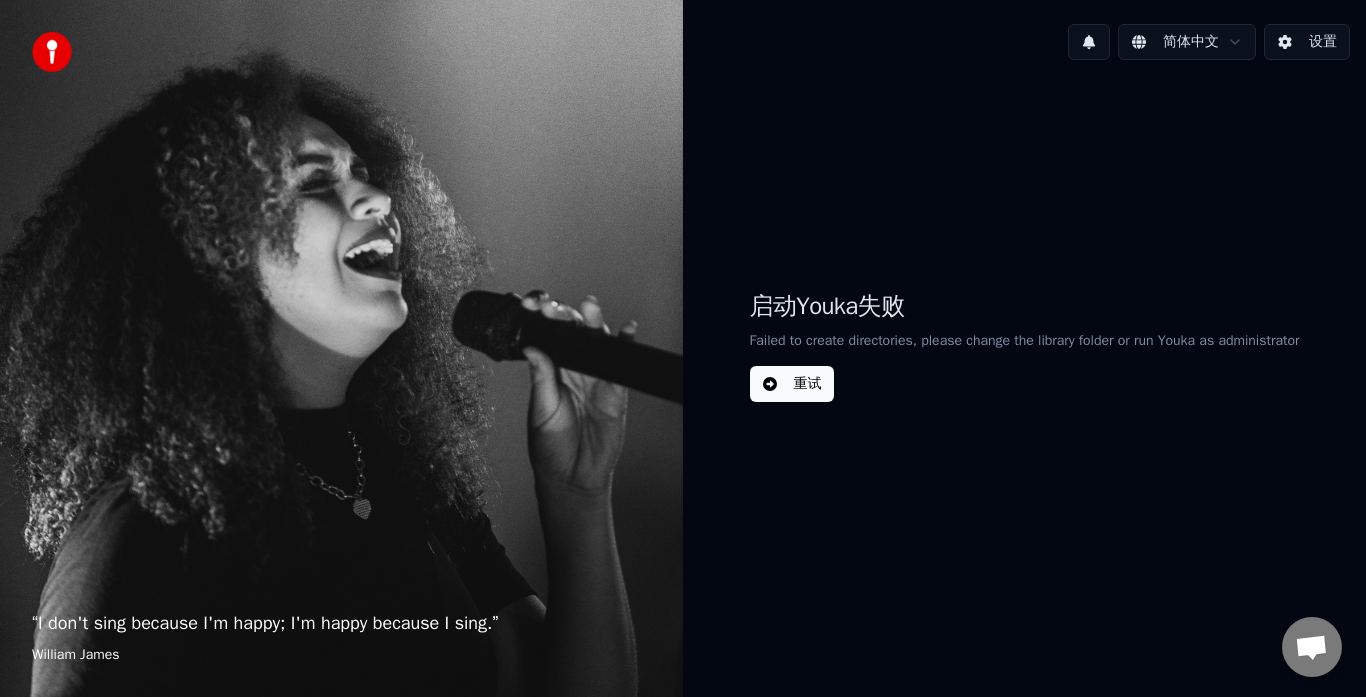 click on "重试" at bounding box center (792, 384) 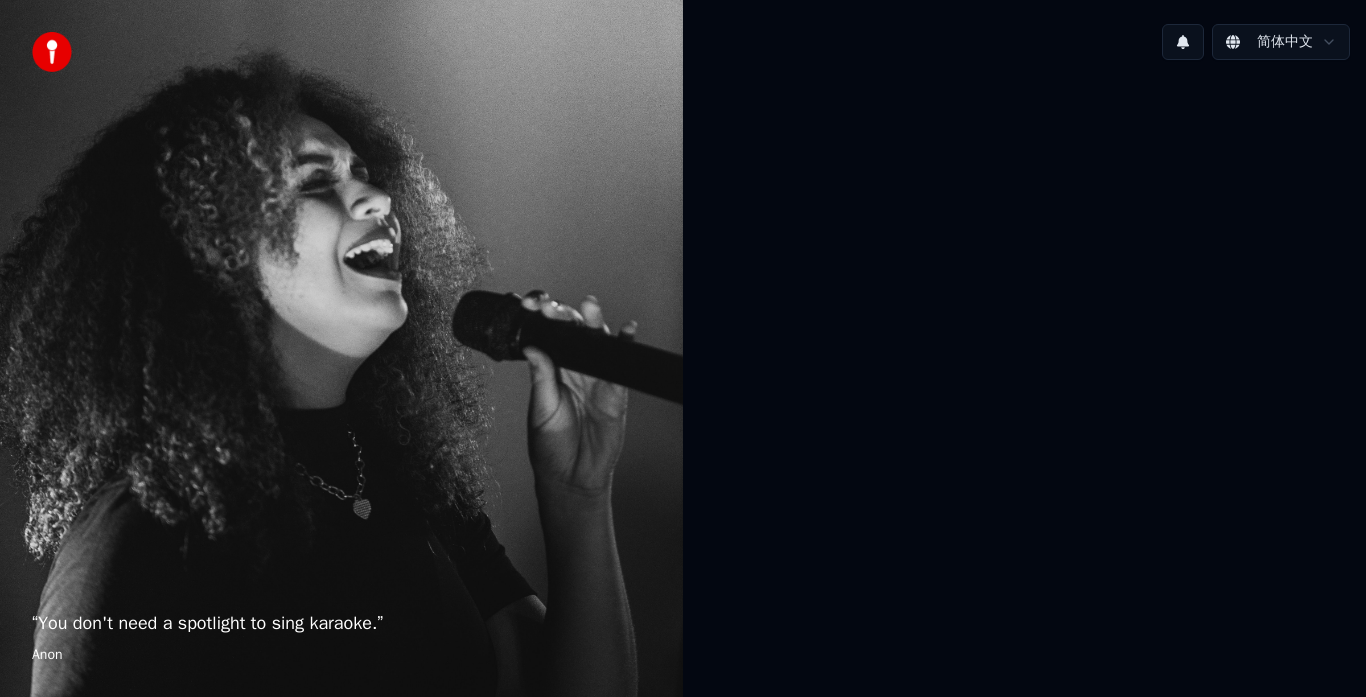 scroll, scrollTop: 0, scrollLeft: 0, axis: both 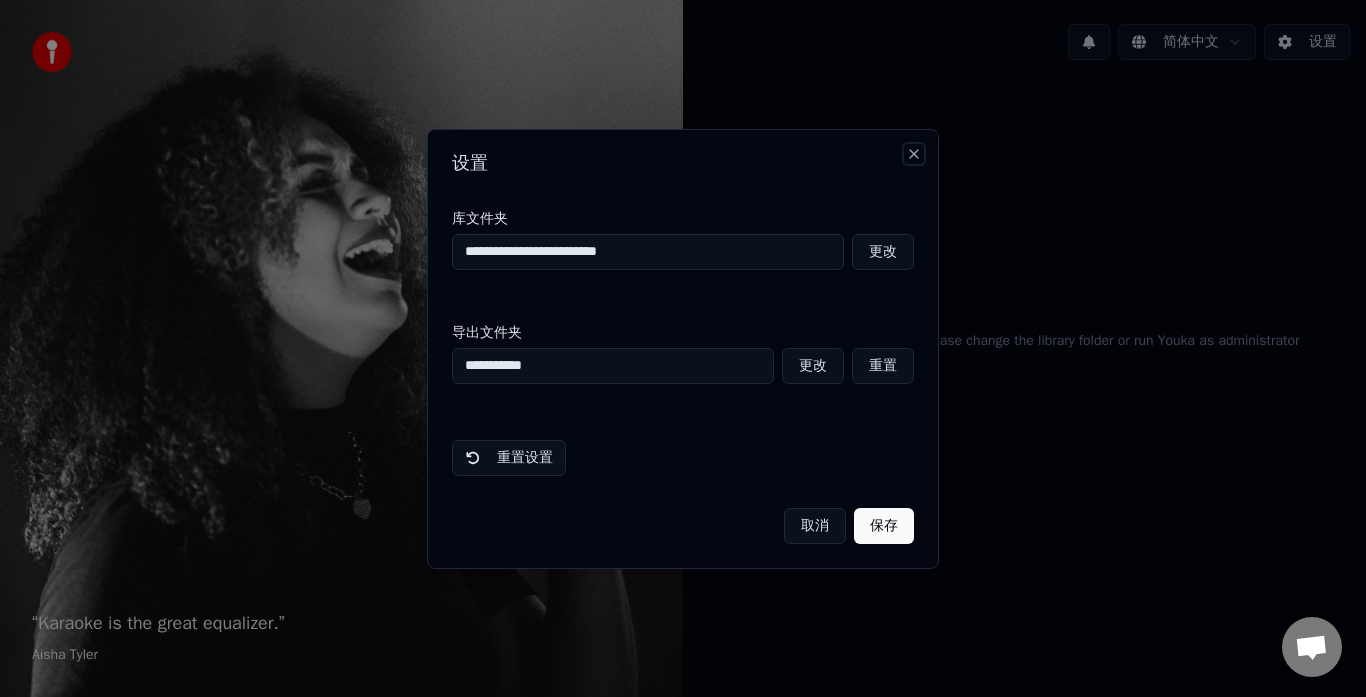 click on "Close" at bounding box center (914, 154) 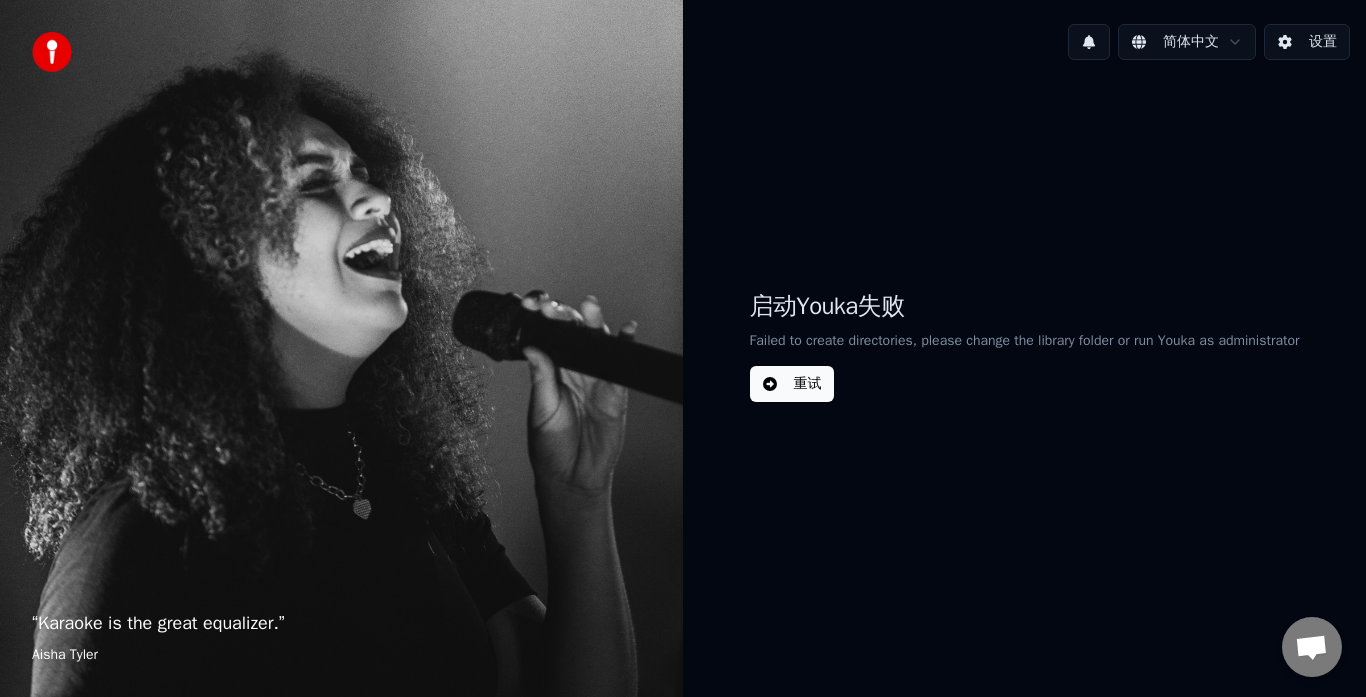 click on "启动Youka失败 Failed to create directories, please change the library folder or run Youka as administrator 重试" at bounding box center [1024, 346] 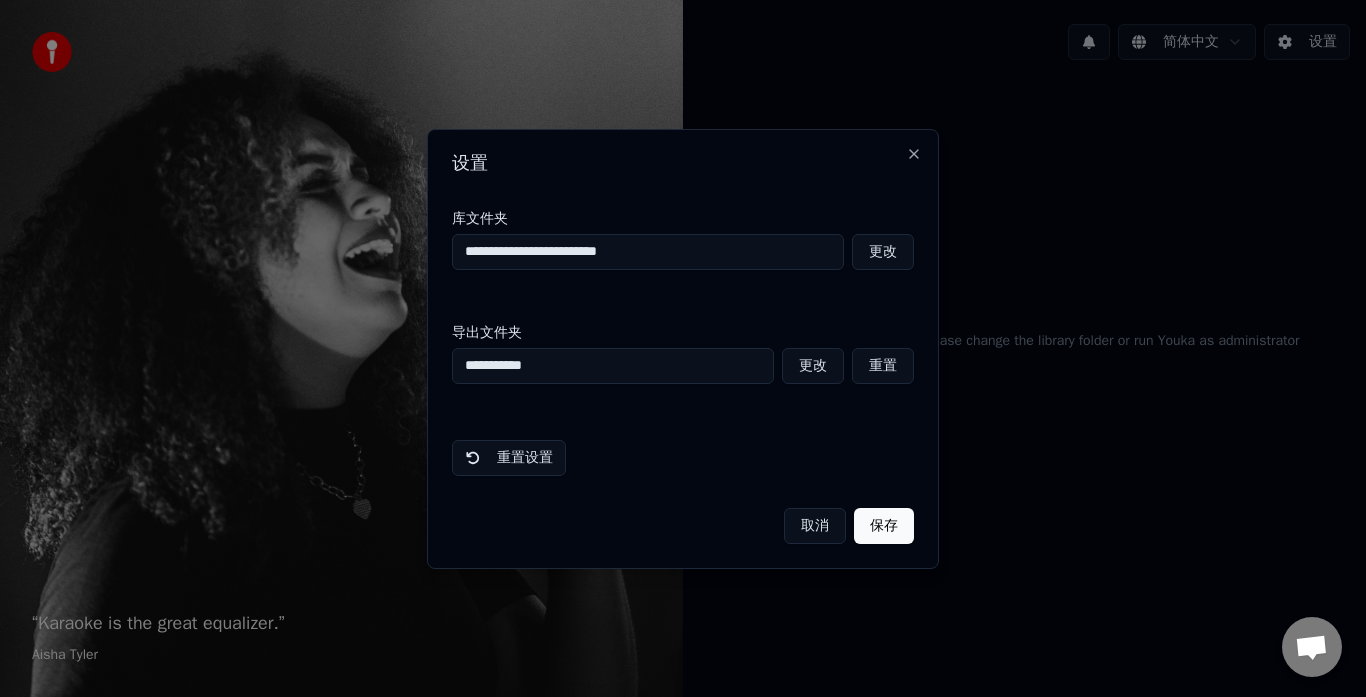 click on "取消" at bounding box center [815, 526] 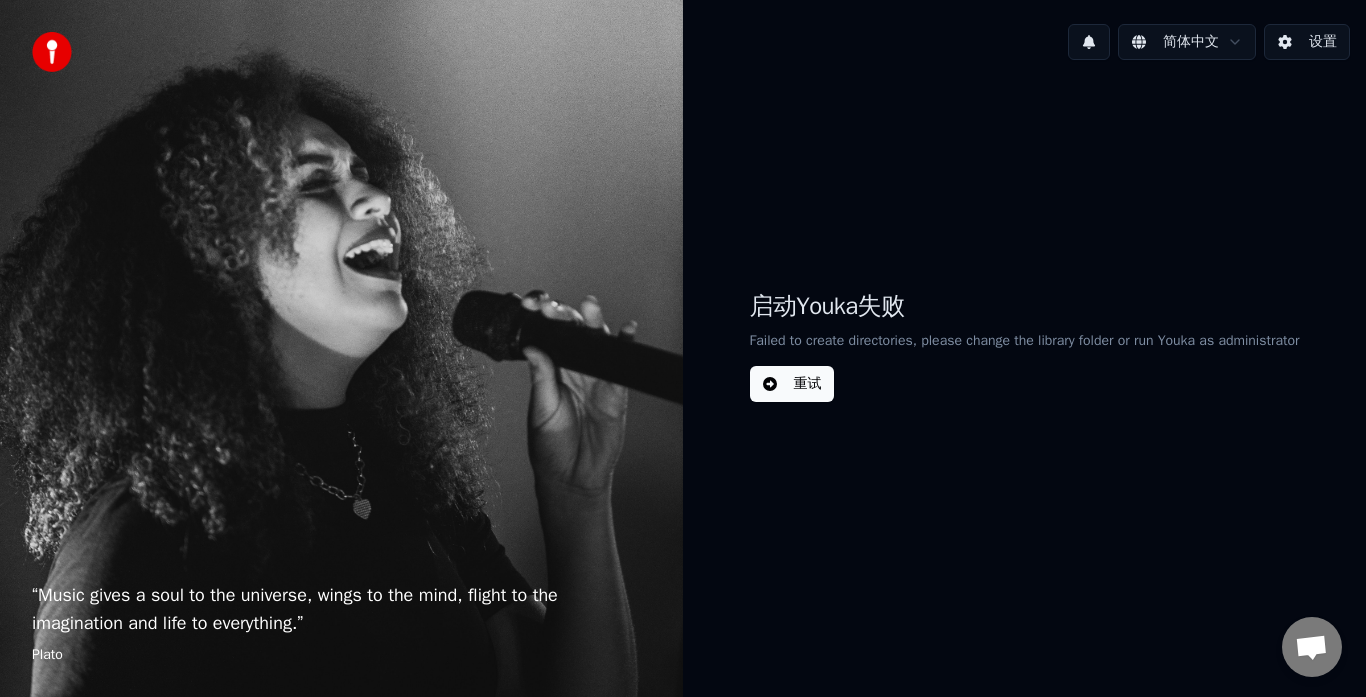 click on "设置" at bounding box center (1307, 42) 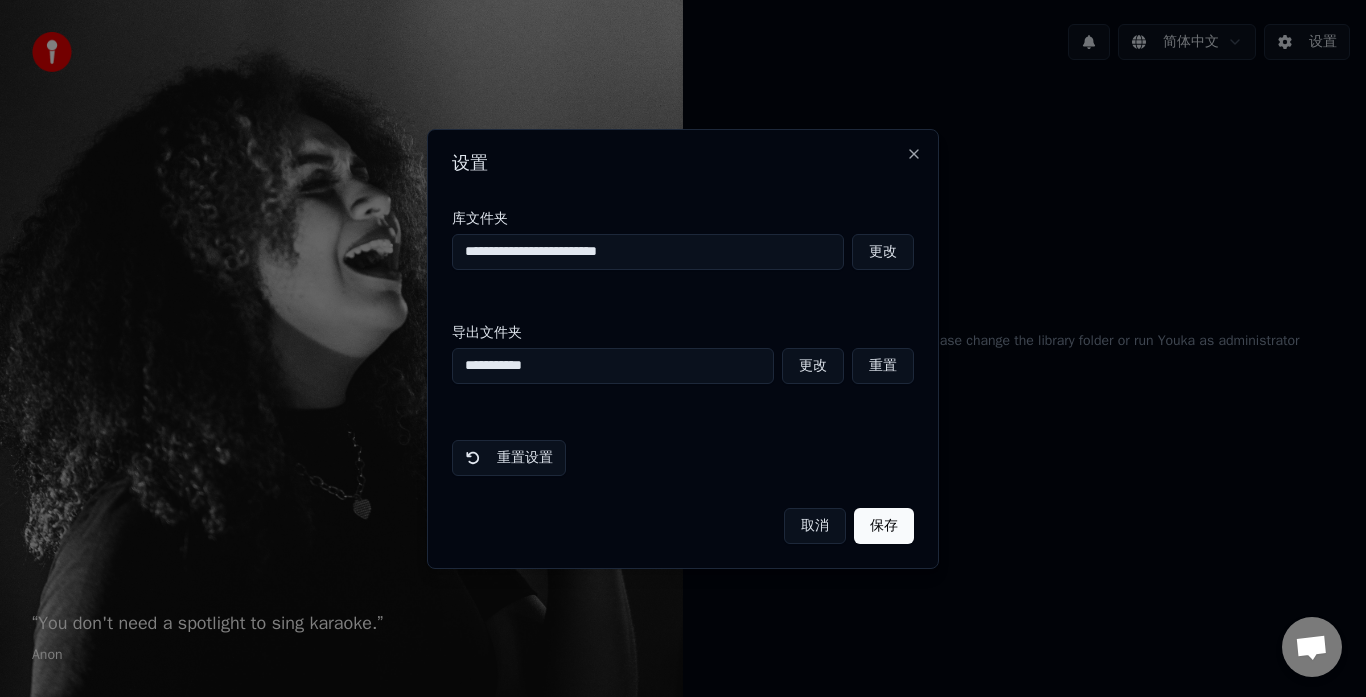 click on "取消" at bounding box center [815, 526] 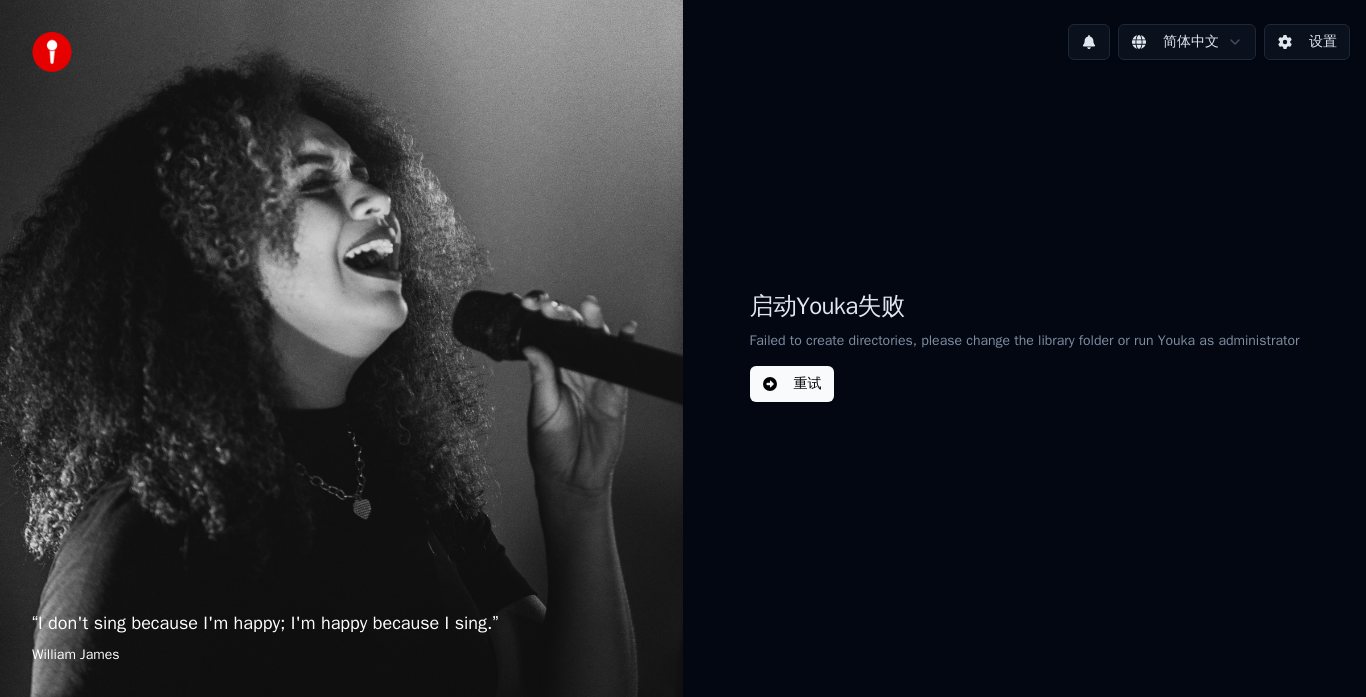 scroll, scrollTop: 0, scrollLeft: 0, axis: both 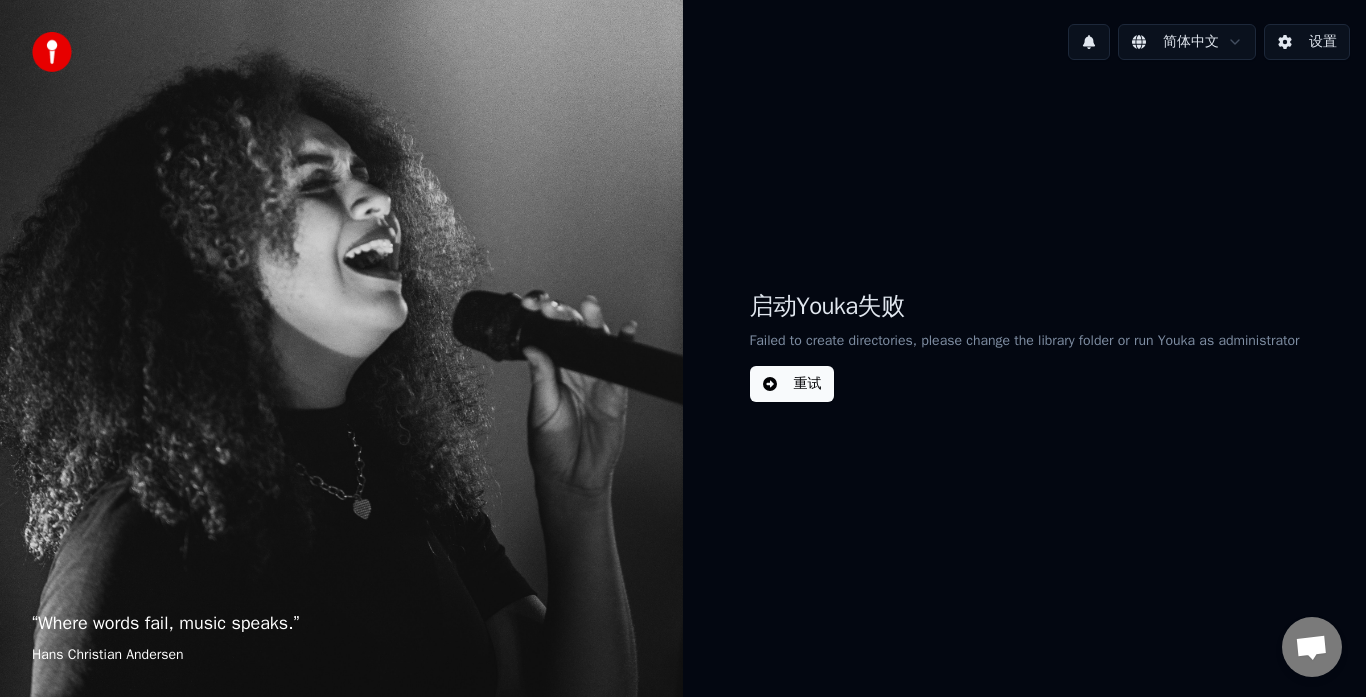 click on "重试" at bounding box center (792, 384) 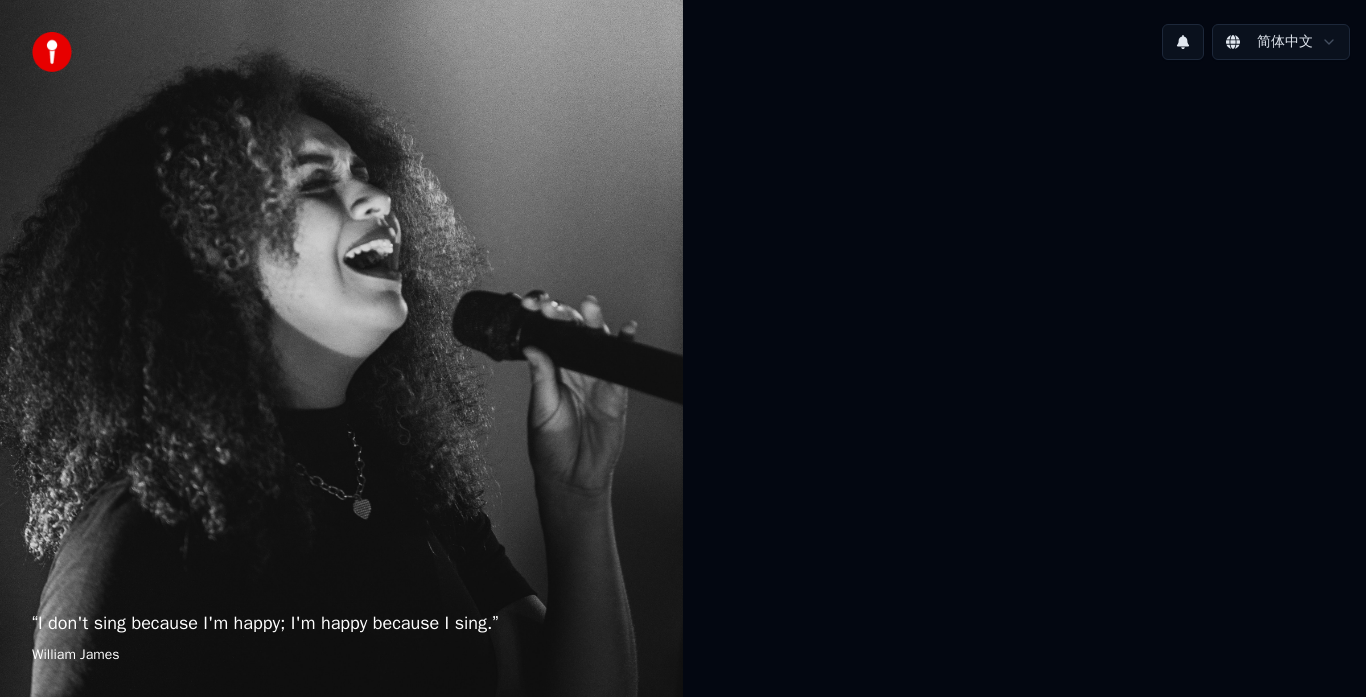 scroll, scrollTop: 0, scrollLeft: 0, axis: both 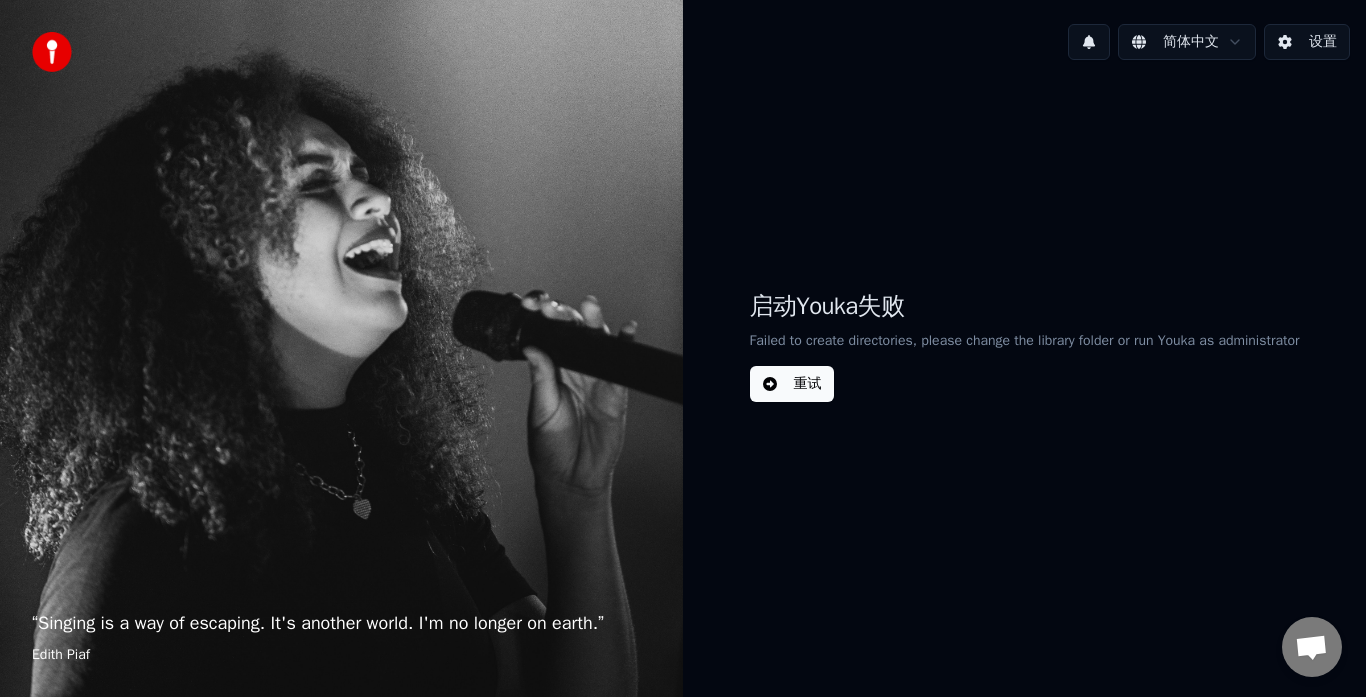 click on "设置" at bounding box center (1307, 42) 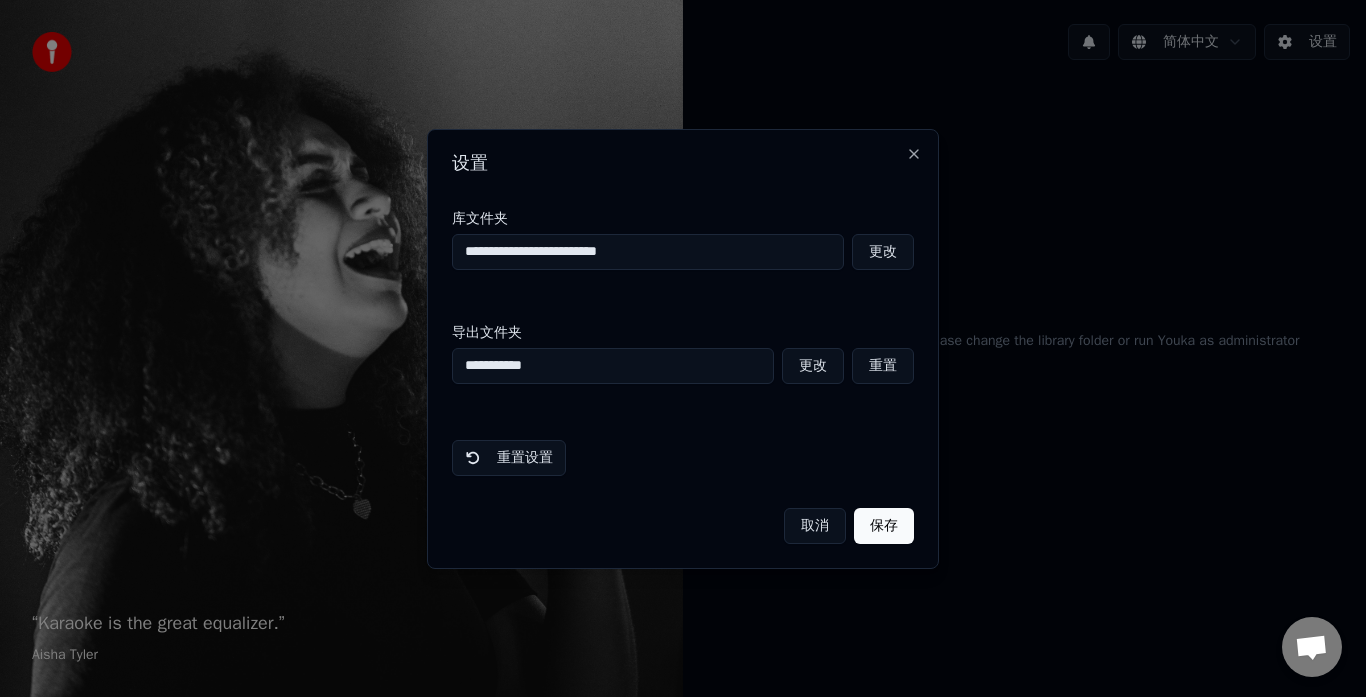click on "重置设置" at bounding box center [509, 458] 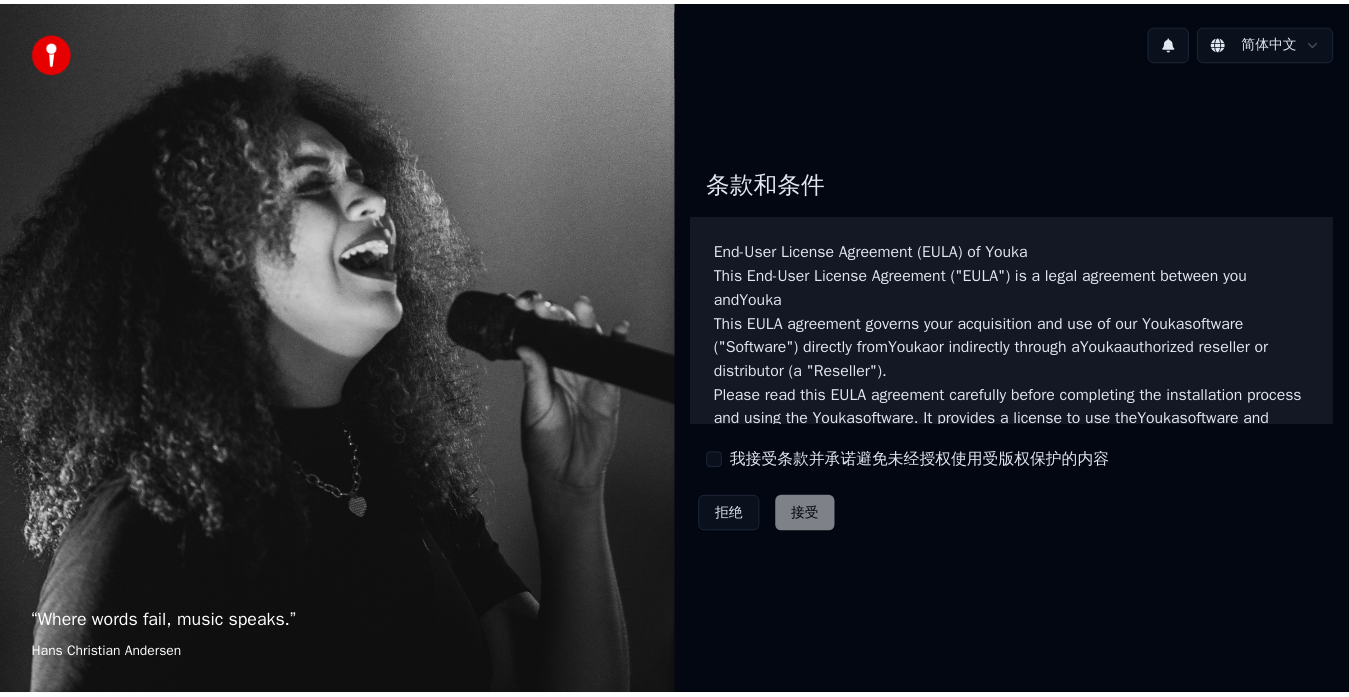 scroll, scrollTop: 0, scrollLeft: 0, axis: both 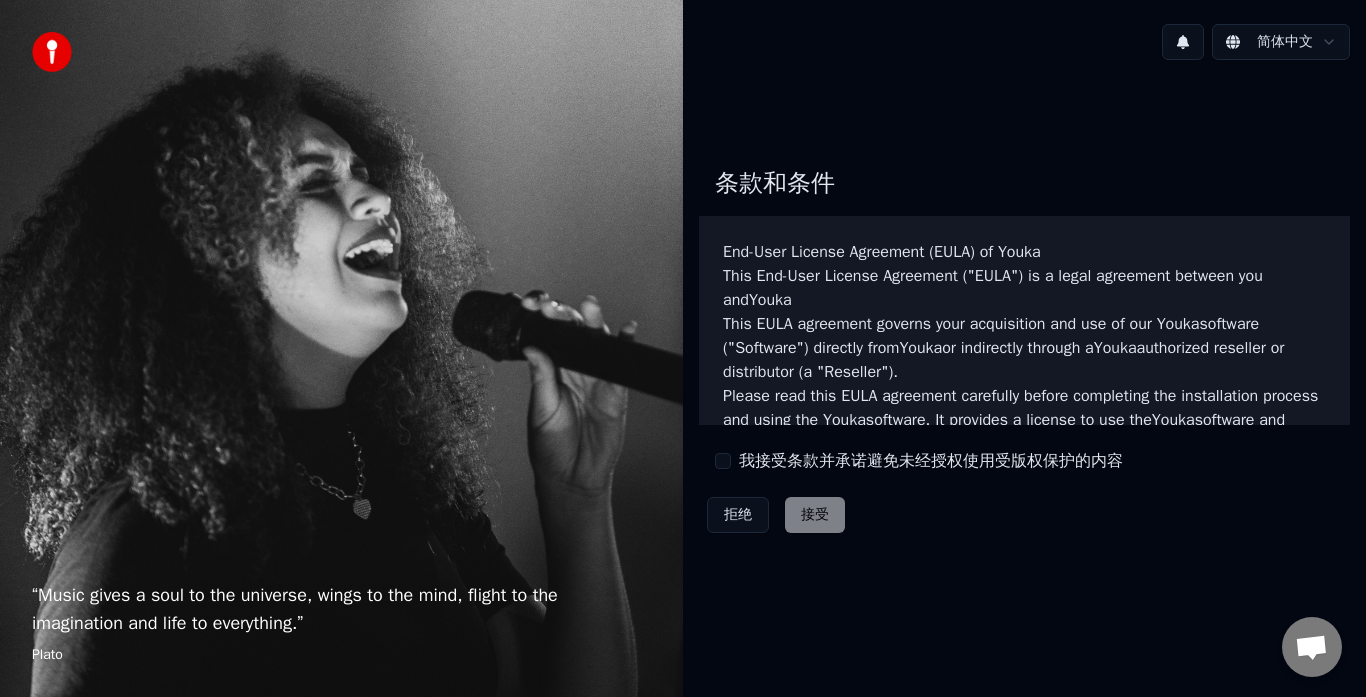 click on "我接受条款并承诺避免未经授权使用受版权保护的内容" at bounding box center [723, 461] 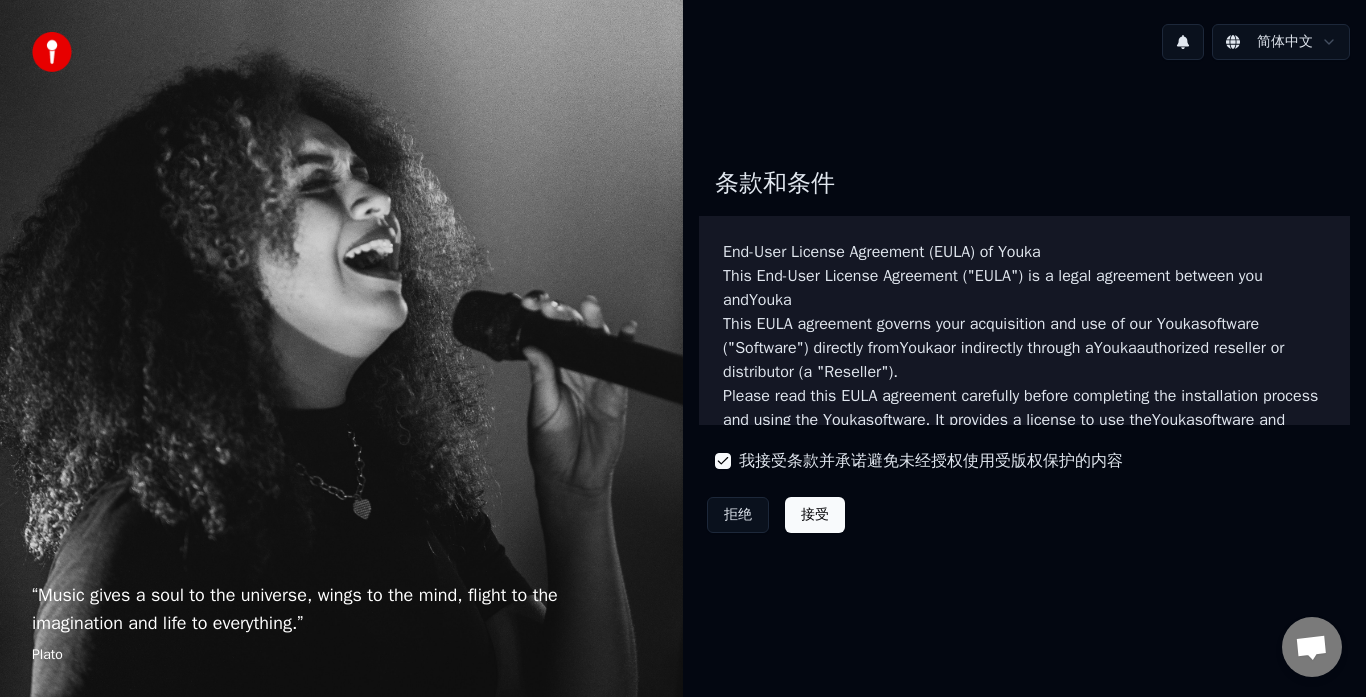 click on "接受" at bounding box center (815, 515) 